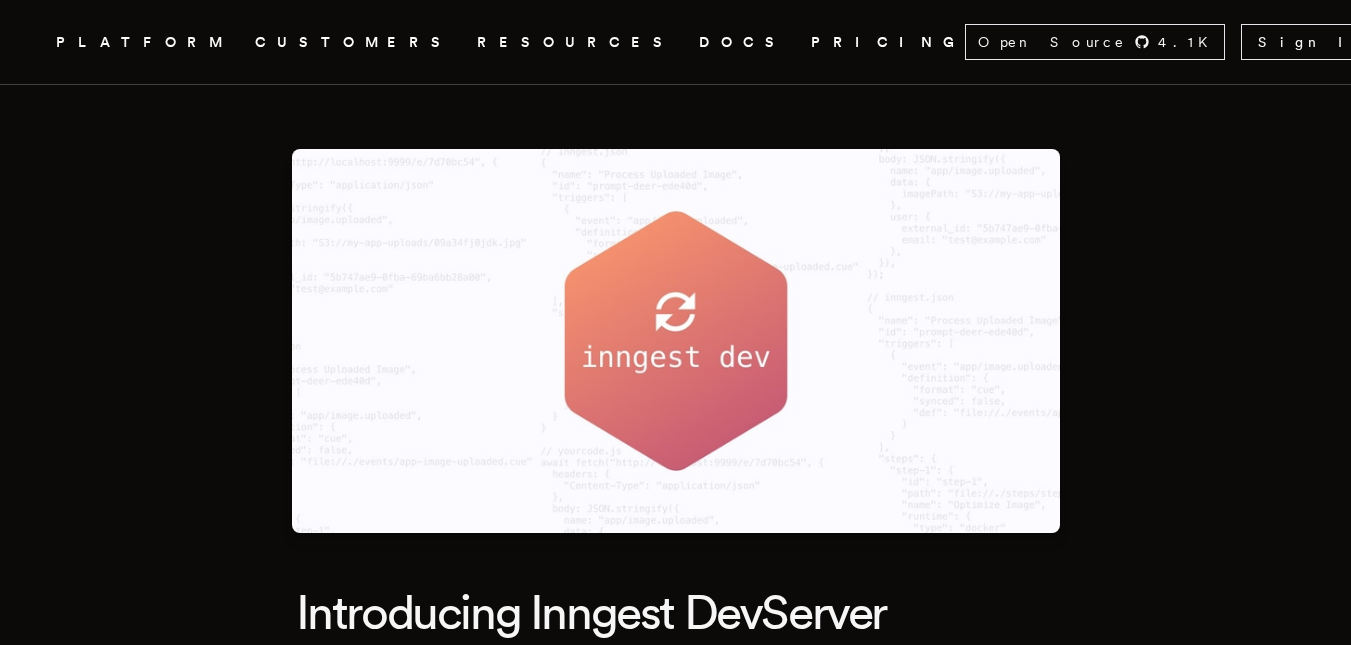 scroll, scrollTop: 1358, scrollLeft: 0, axis: vertical 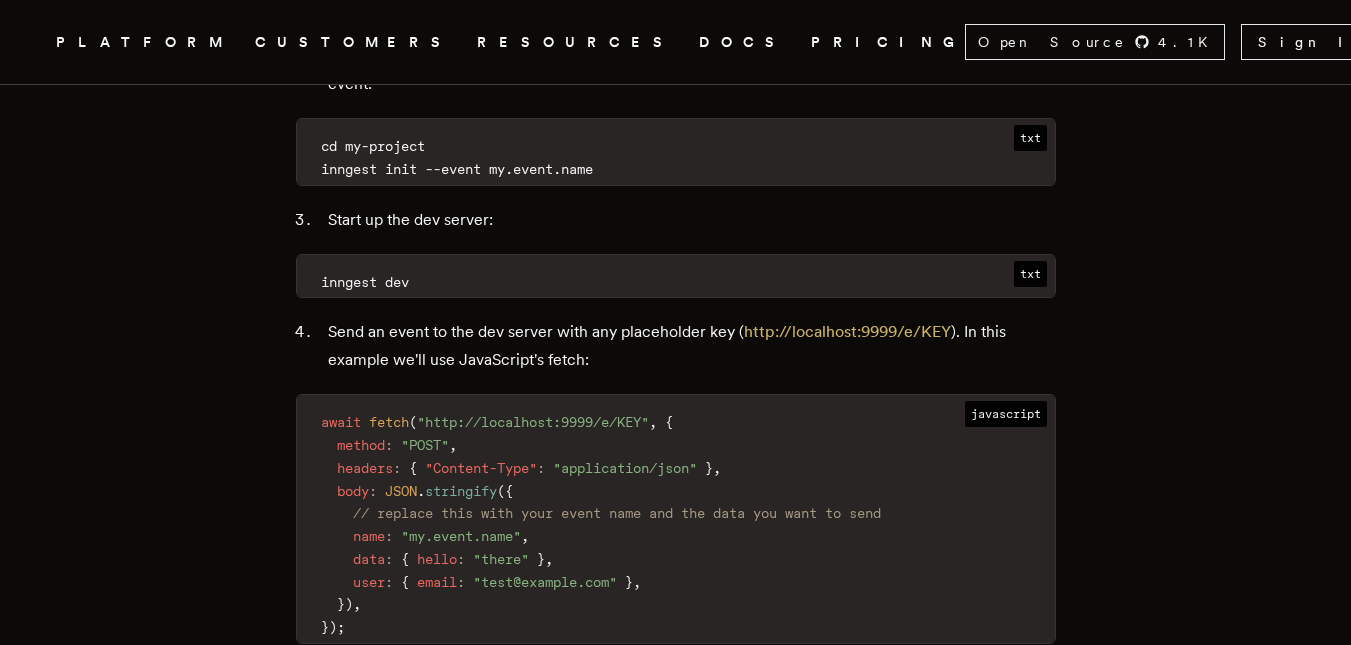 click on "DOCS" at bounding box center [743, 42] 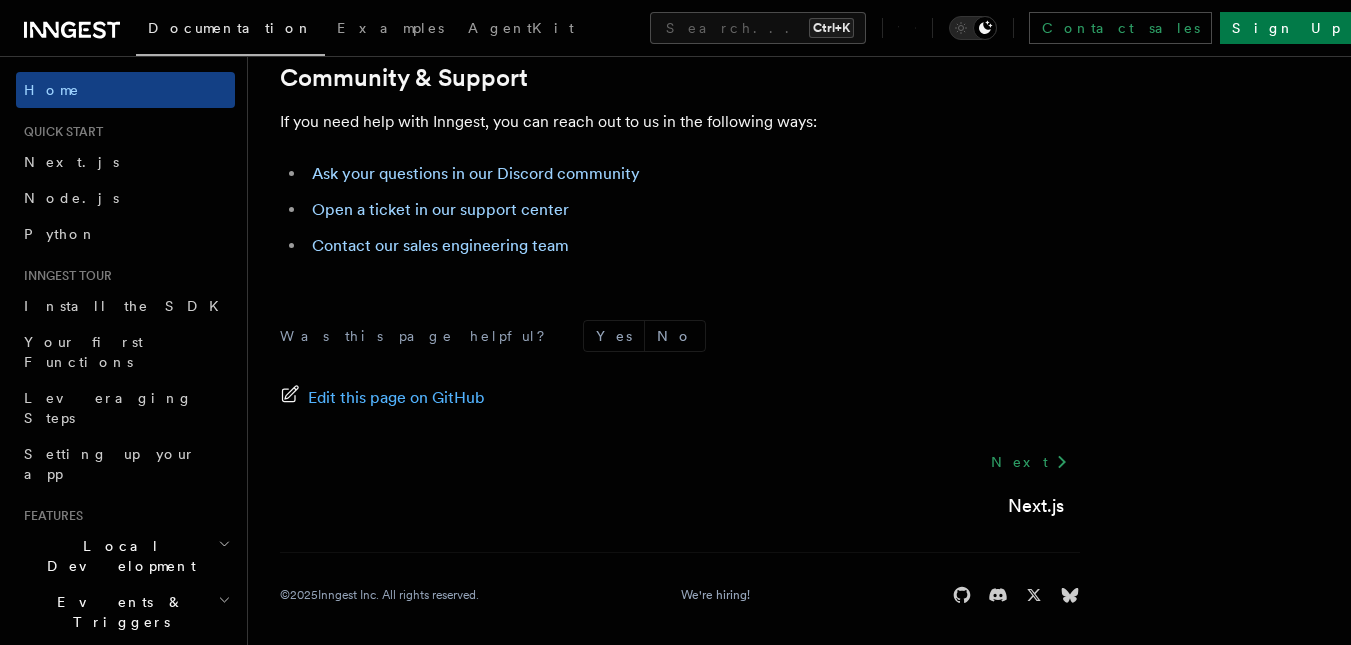 scroll, scrollTop: 0, scrollLeft: 0, axis: both 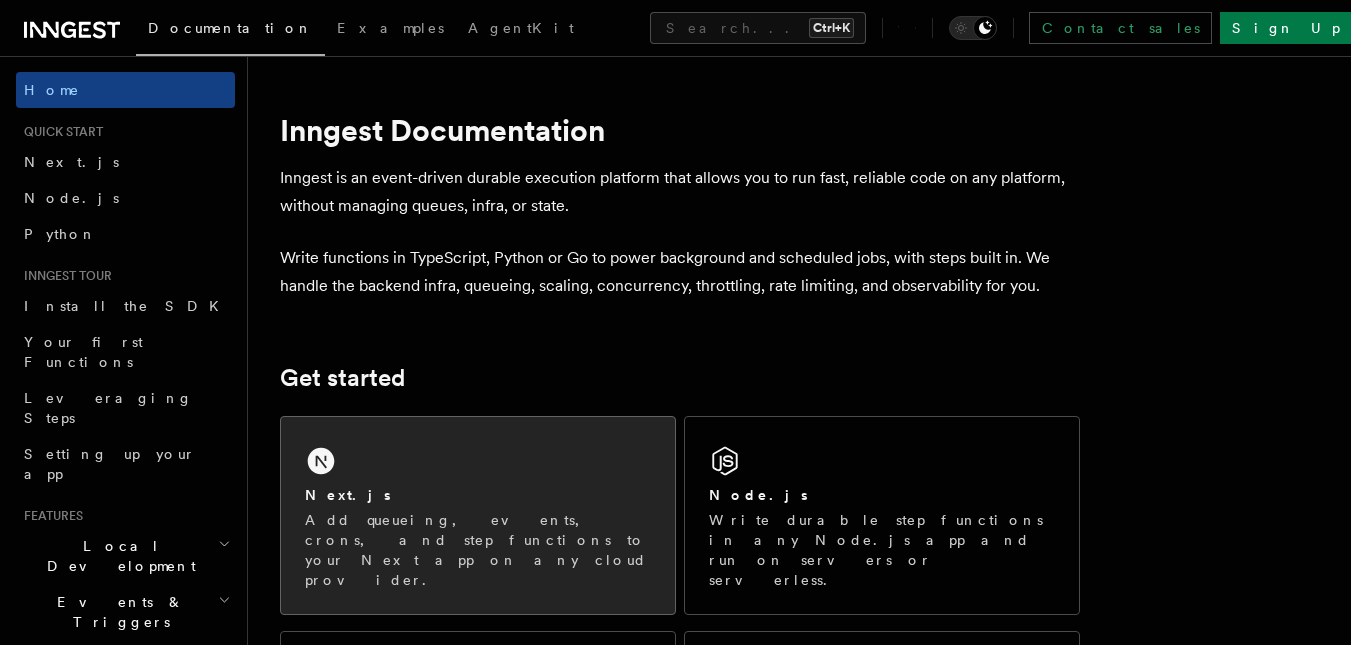 click on "Add queueing, events, crons, and step functions to your Next app on any cloud provider." at bounding box center [478, 550] 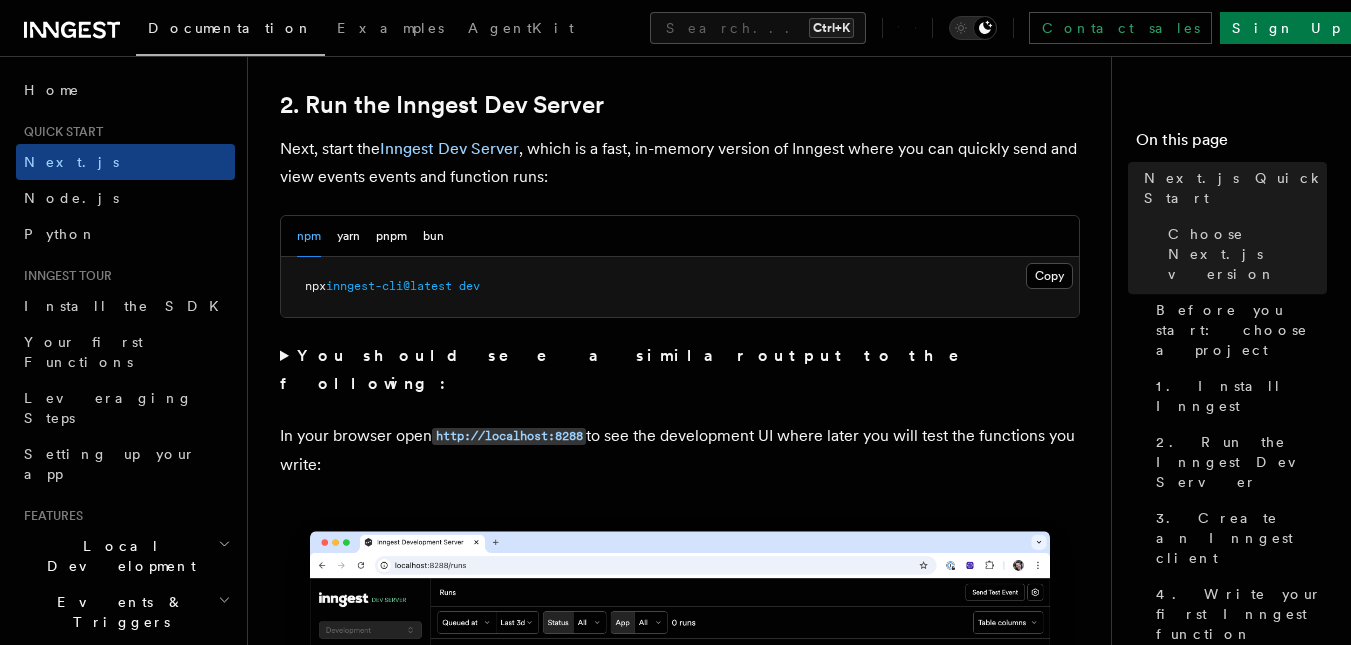 scroll, scrollTop: 0, scrollLeft: 0, axis: both 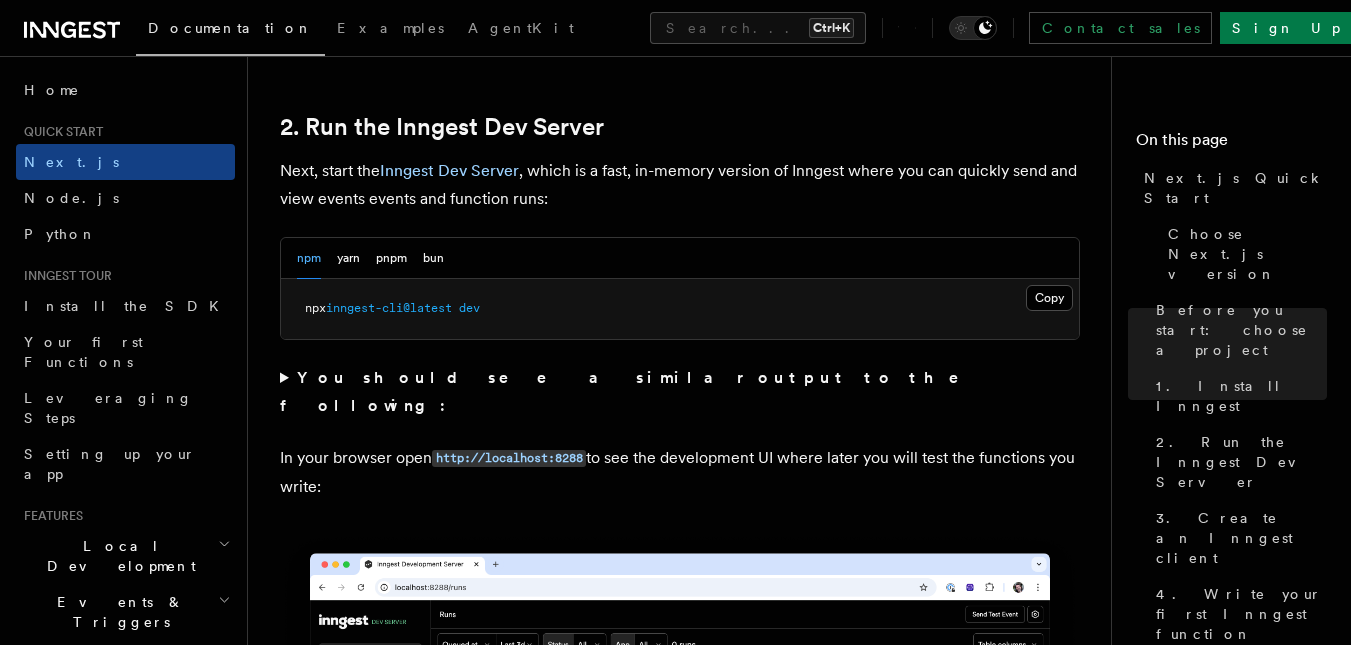 click on "Documentation Examples AgentKit Search... Ctrl+K   Contact sales Sign Up Search... Documentation Examples AgentKit   Home   Quick start Next.js Node.js Python Inngest tour Install the SDK Your first Functions Leveraging Steps Setting up your app Features Local Development Events & Triggers Inngest Functions Overview Steps & Workflows Flow Control new Errors & Retries Cancellation Versioning Logging Realtime new Middleware Platform Deployment Manage Monitor Security Limitations AI AgentKit References TypeScript SDK Python SDK Go SDK REST API System events Workflow Kit FAQ Release Phases Glossary Contact sales Sign Up On this page Next.js Quick Start Choose Next.js version Before you start: choose a project 1. Install Inngest 2. Run the Inngest Dev Server 3. Create an Inngest client 4. Write your first Inngest function Define the function Add the function to serve() 5. Trigger your function from the Inngest Dev Server UI 6. Trigger from code Next Steps Quick start Next.js Quick Start" at bounding box center [675, 5378] 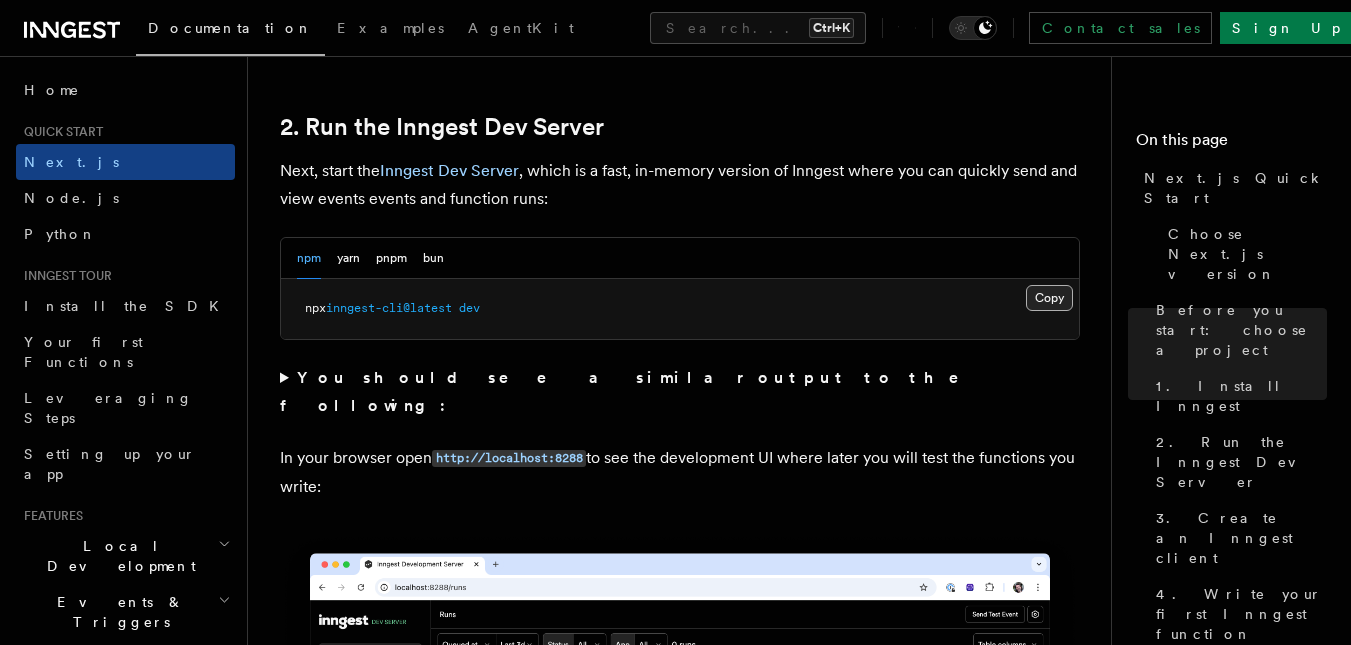 click on "Copy Copied" at bounding box center [1049, 298] 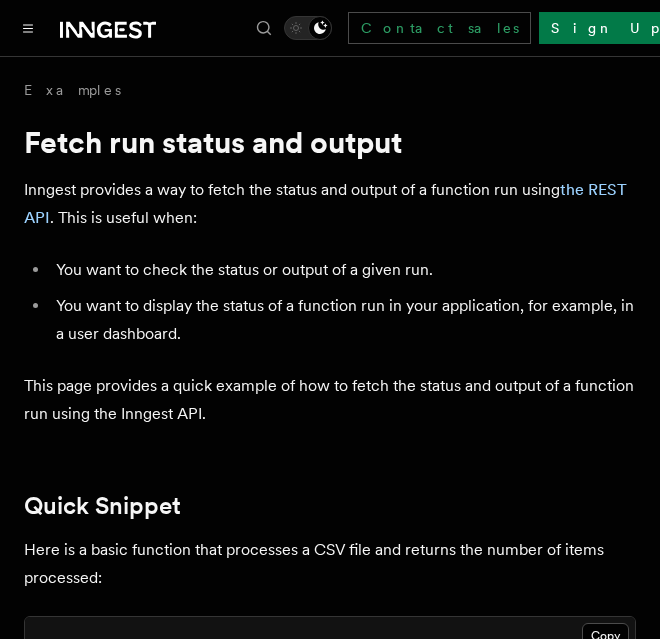 scroll, scrollTop: 0, scrollLeft: 0, axis: both 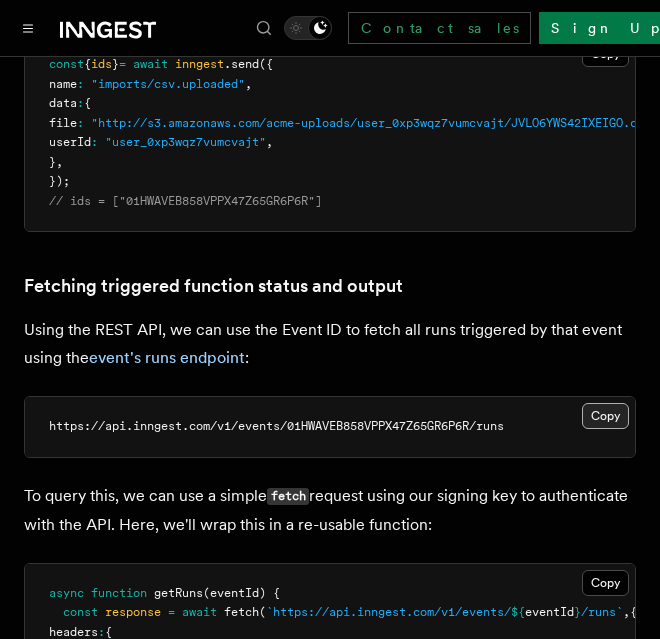 click on "Copy Copied" at bounding box center [605, 416] 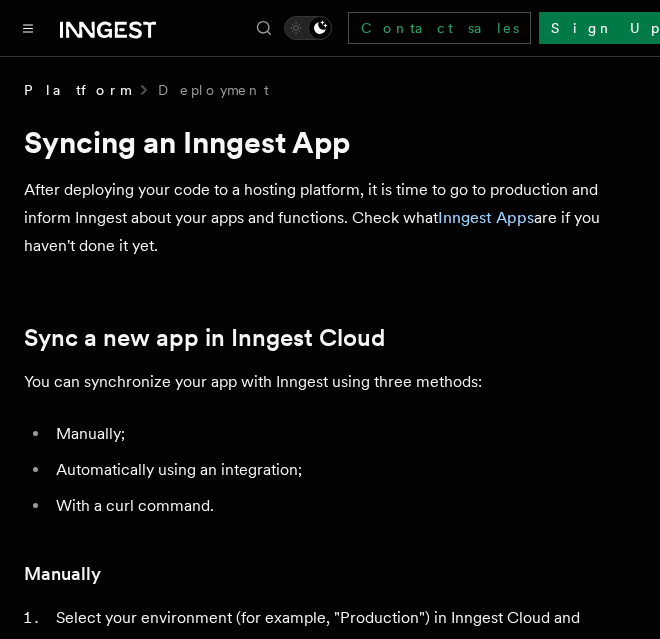 scroll, scrollTop: 0, scrollLeft: 0, axis: both 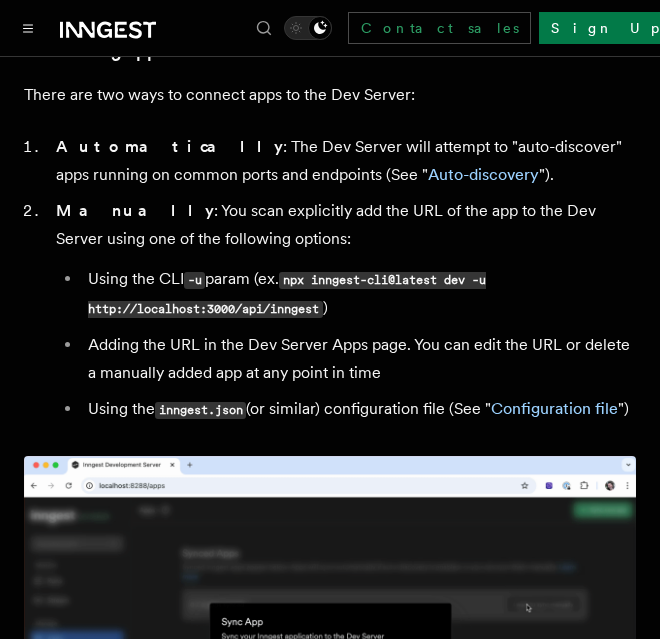 drag, startPoint x: 0, startPoint y: 0, endPoint x: 649, endPoint y: 163, distance: 669.1562 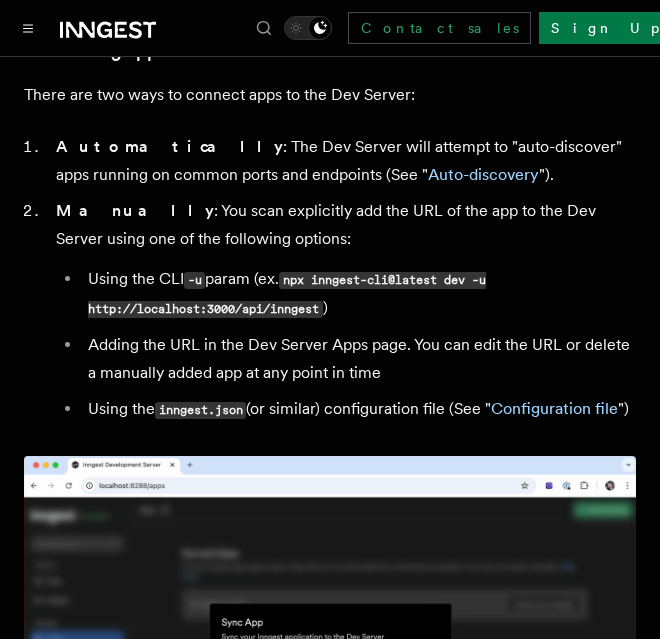 click on "Documentation Examples AgentKit Search... Ctrl+K   Contact sales Sign Up Search... Documentation Examples AgentKit   Home   Quick start Next.js Node.js Python Inngest tour Install the SDK Your first Functions Leveraging Steps Setting up your app Features Local Development Overview Guides Inngest Dev Server Development with Docker Events & Triggers Inngest Functions Overview Steps & Workflows Flow Control new Errors & Retries Cancellation Versioning Logging Realtime new Middleware Platform Deployment Manage Monitor Security Limitations AI AgentKit References TypeScript SDK Python SDK Go SDK REST API System events Workflow Kit FAQ Release Phases Glossary Contact sales Sign Up On this page Inngest Dev Server Connecting apps to the Dev Server How functions are loaded by the Dev Server Testing functions Invoke via UI Sending events to the Dev Server Configuration file Inngest SDK debug endpoint Auto-discovery Flags Features Local Development Inngest Dev Server
The Inngest dev server is an  open source" at bounding box center (330, 2677) 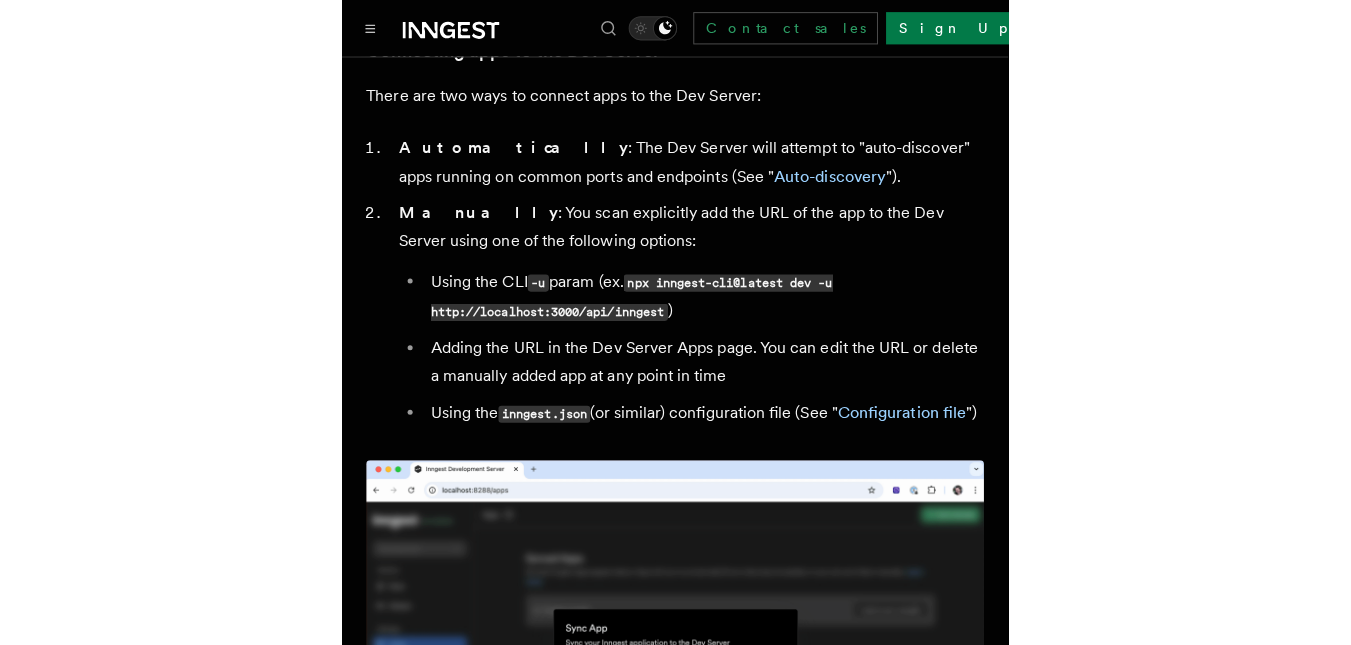 scroll, scrollTop: 1188, scrollLeft: 0, axis: vertical 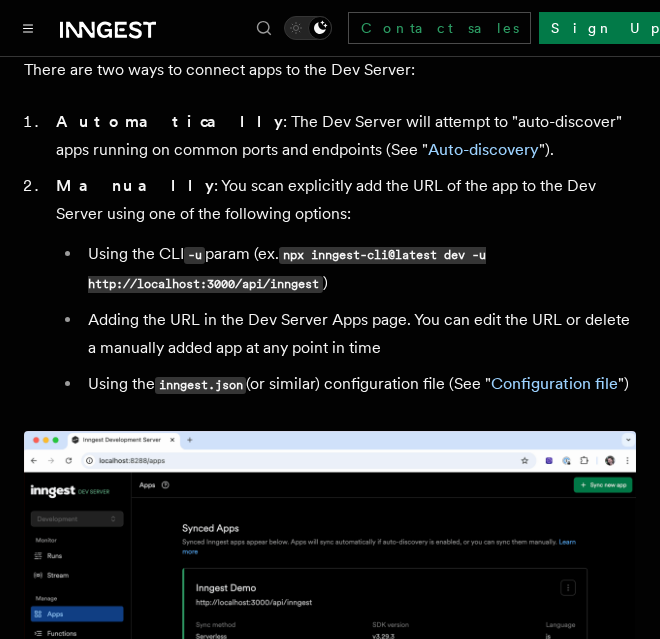 drag, startPoint x: 322, startPoint y: 285, endPoint x: 285, endPoint y: 256, distance: 47.010635 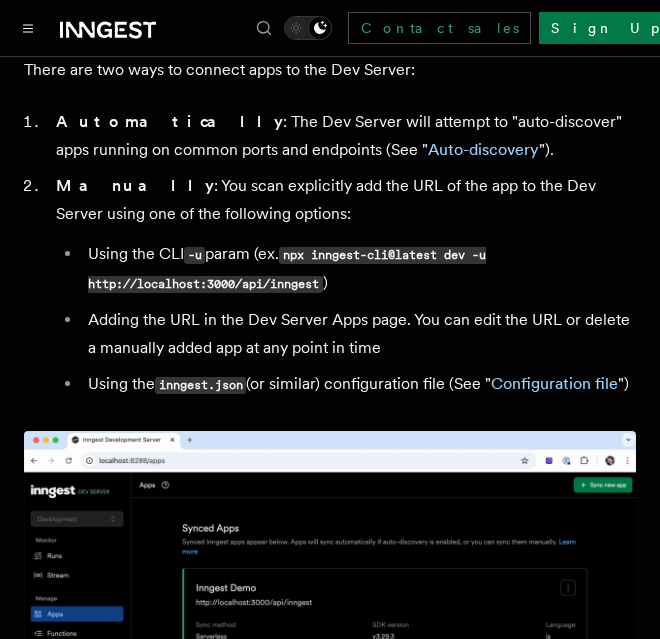 click on "Using the CLI  -u  param (ex.  npx inngest-cli@latest dev -u http://localhost:3000/api/inngest )" at bounding box center [359, 269] 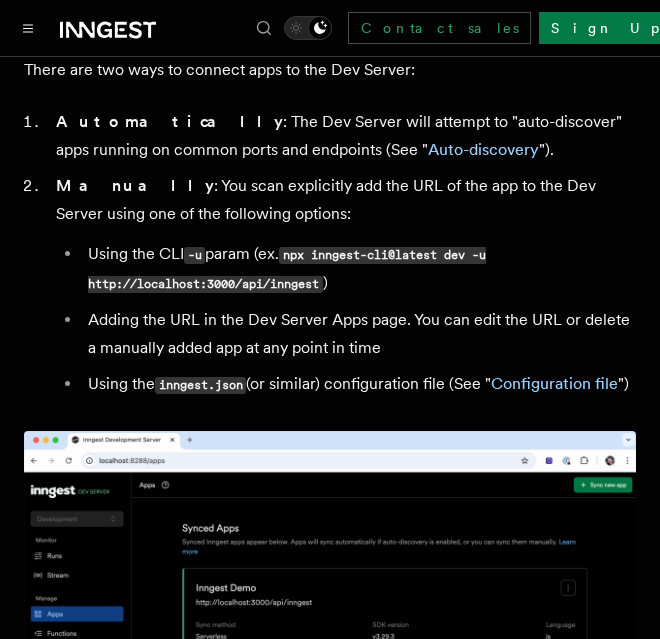 copy on "npx inngest-cli@latest dev -u http://localhost:3000/api/inngest" 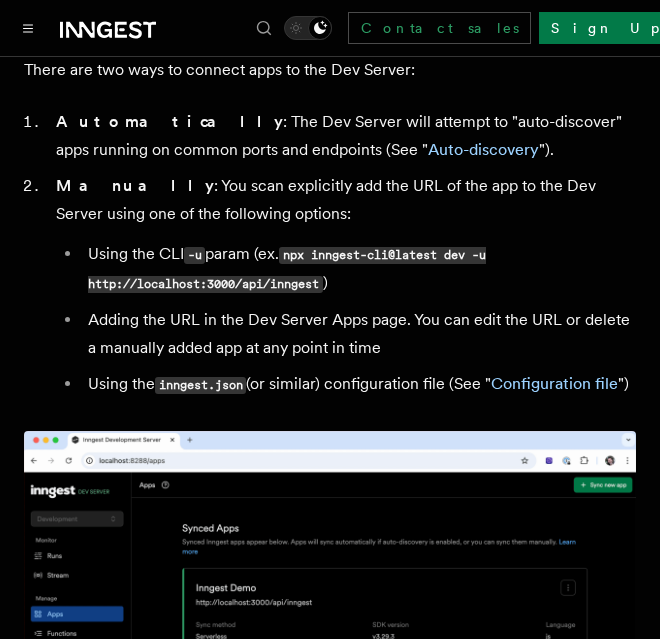 click on "Using the CLI  -u  param (ex.  npx inngest-cli@latest dev -u http://localhost:3000/api/inngest )" at bounding box center [359, 269] 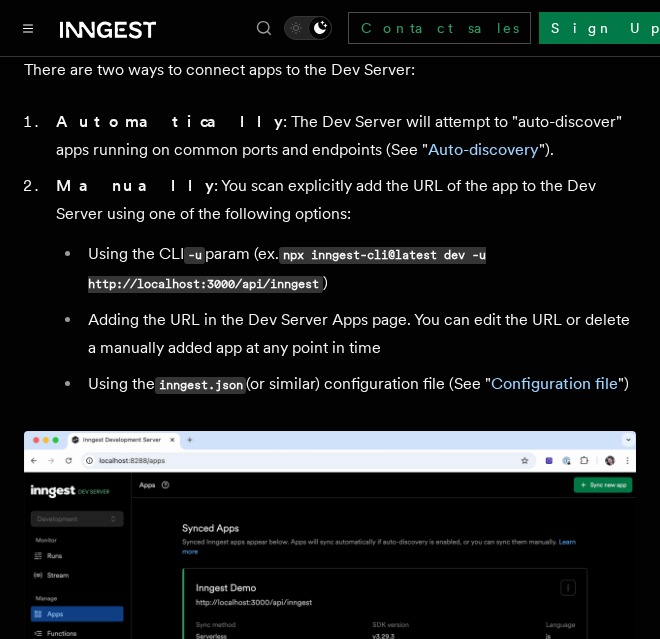 click on "Using the CLI  -u  param (ex.  npx inngest-cli@latest dev -u http://localhost:3000/api/inngest )" at bounding box center [359, 269] 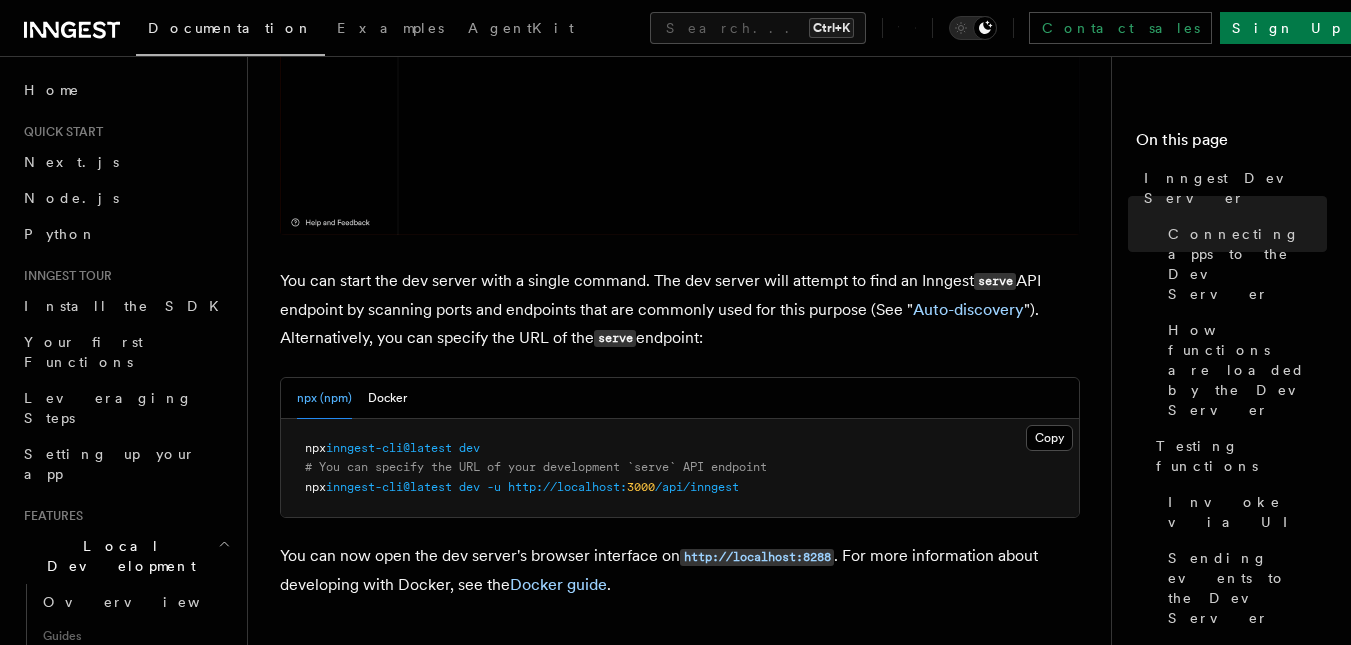 scroll, scrollTop: 0, scrollLeft: 0, axis: both 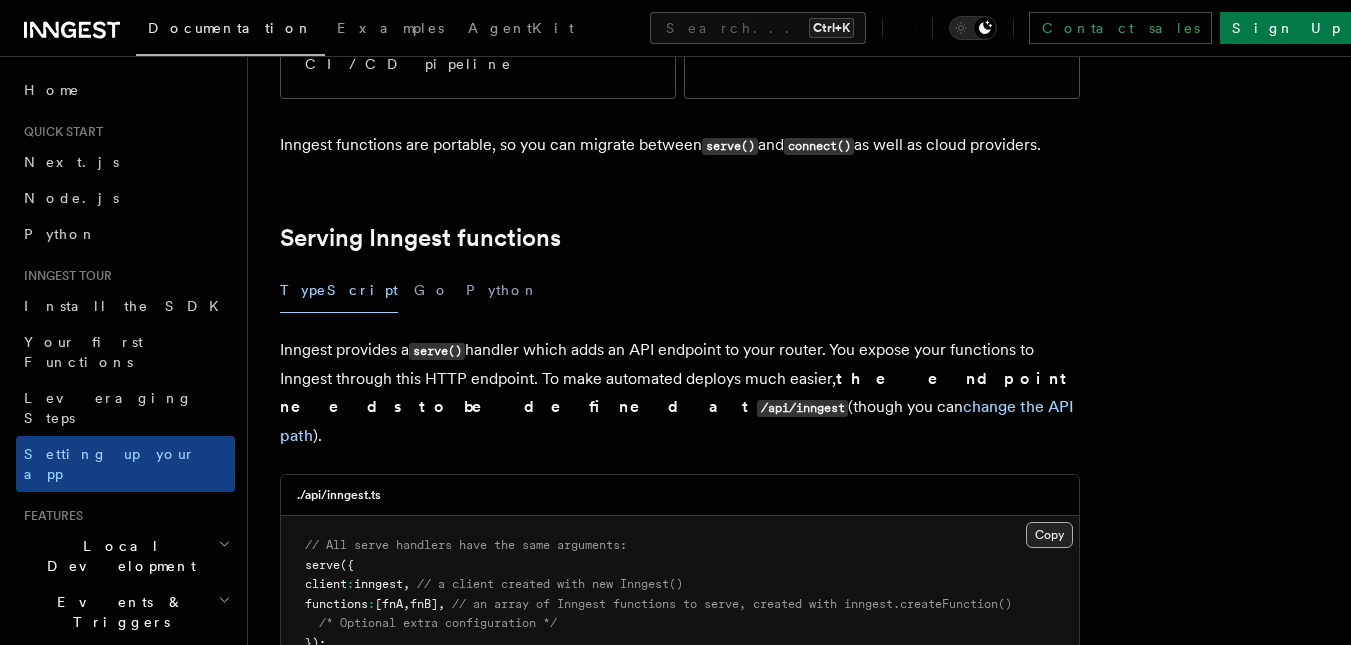 click on "Copy Copied" at bounding box center (1049, 535) 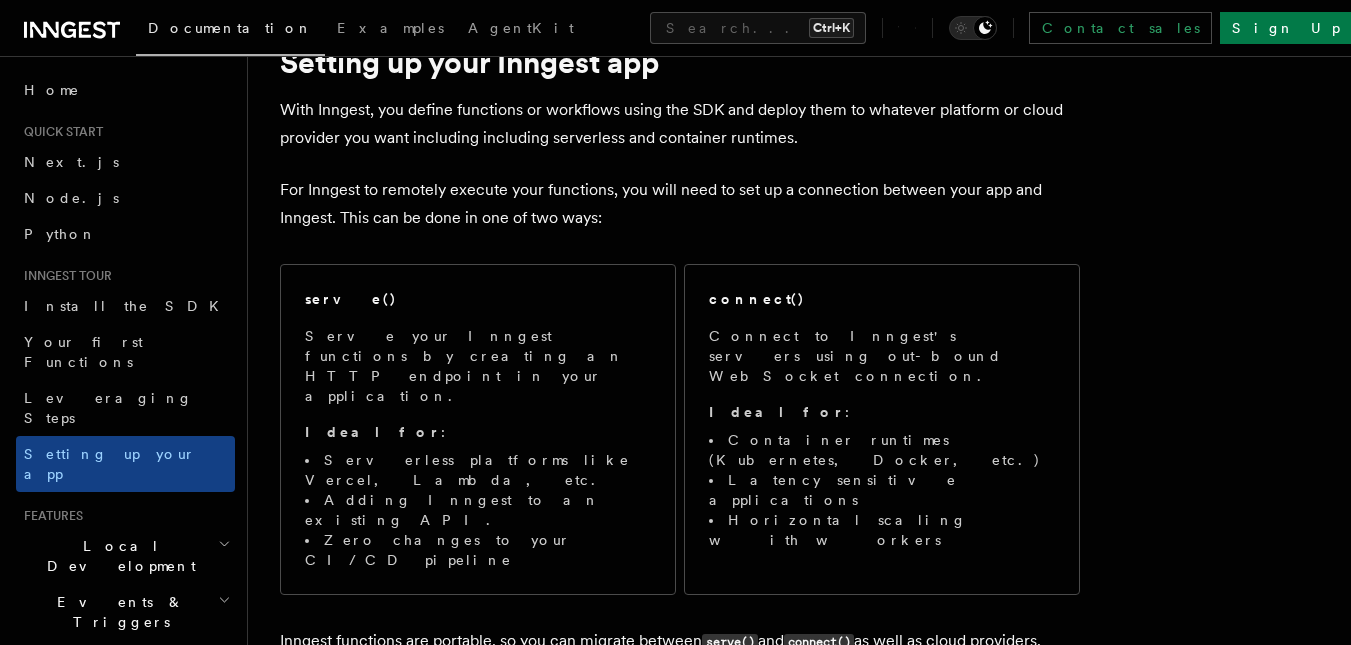 scroll, scrollTop: 0, scrollLeft: 0, axis: both 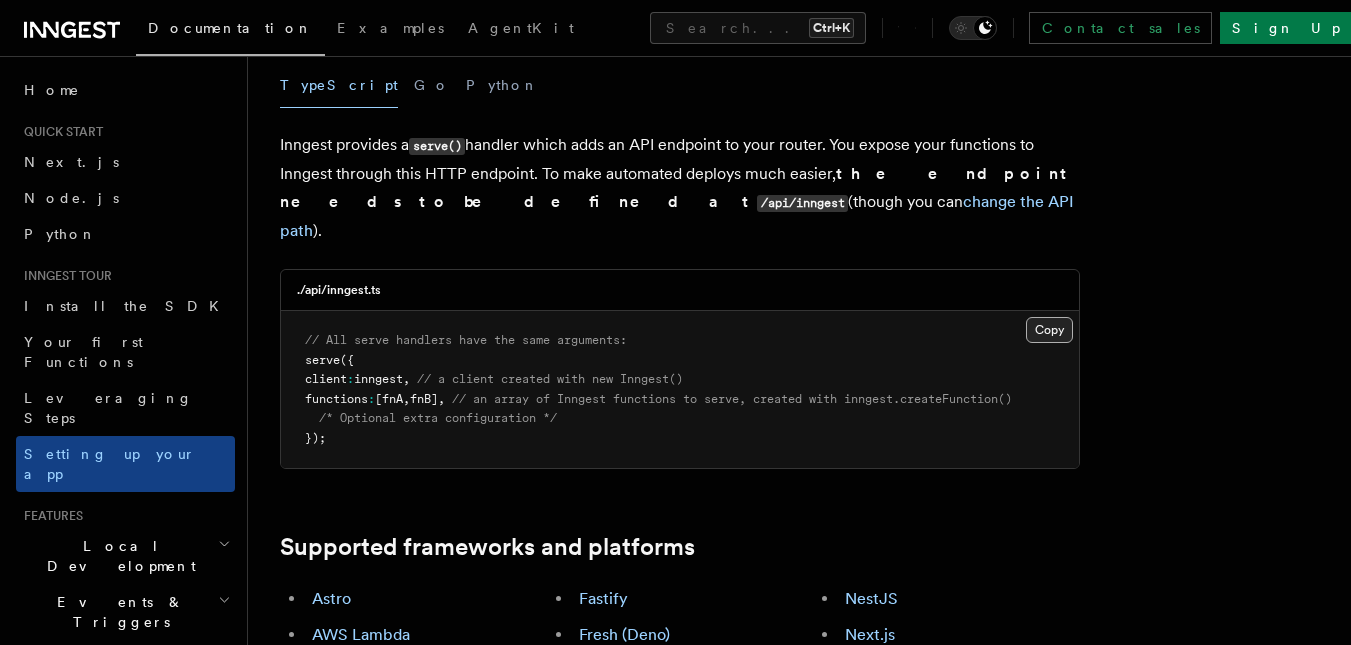 click on "Copy Copied" at bounding box center [1049, 330] 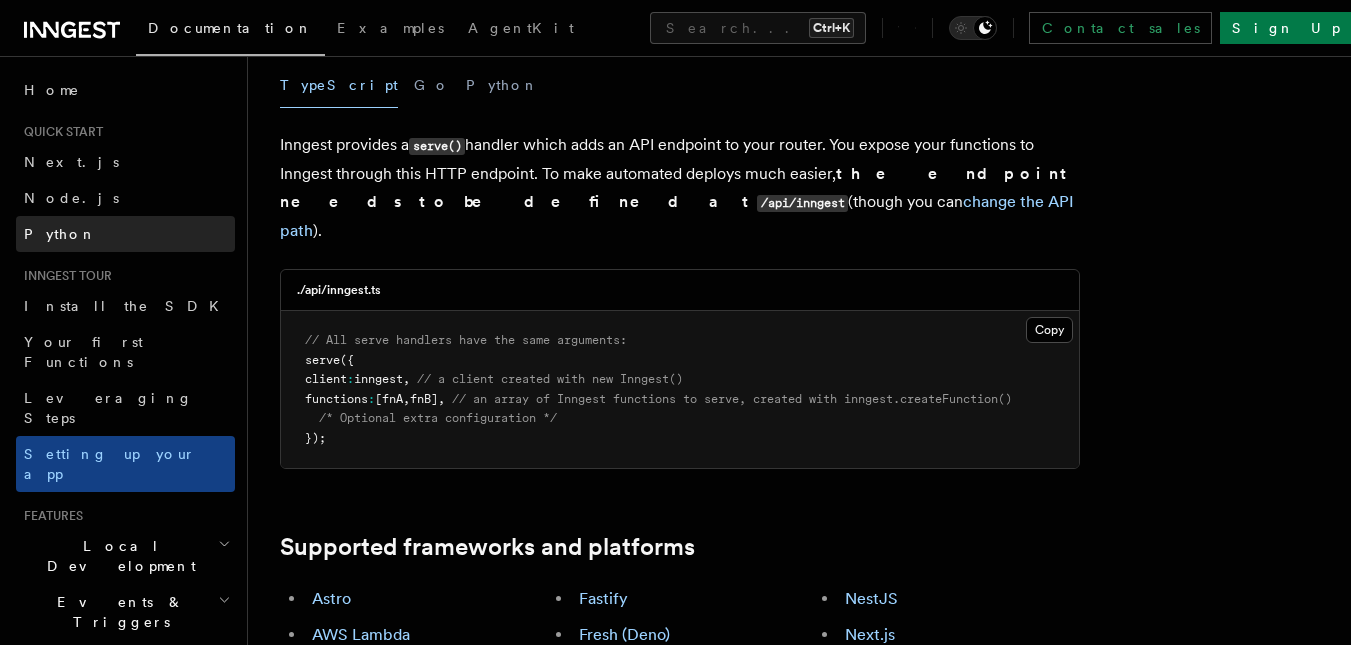 click on "Python" at bounding box center [125, 234] 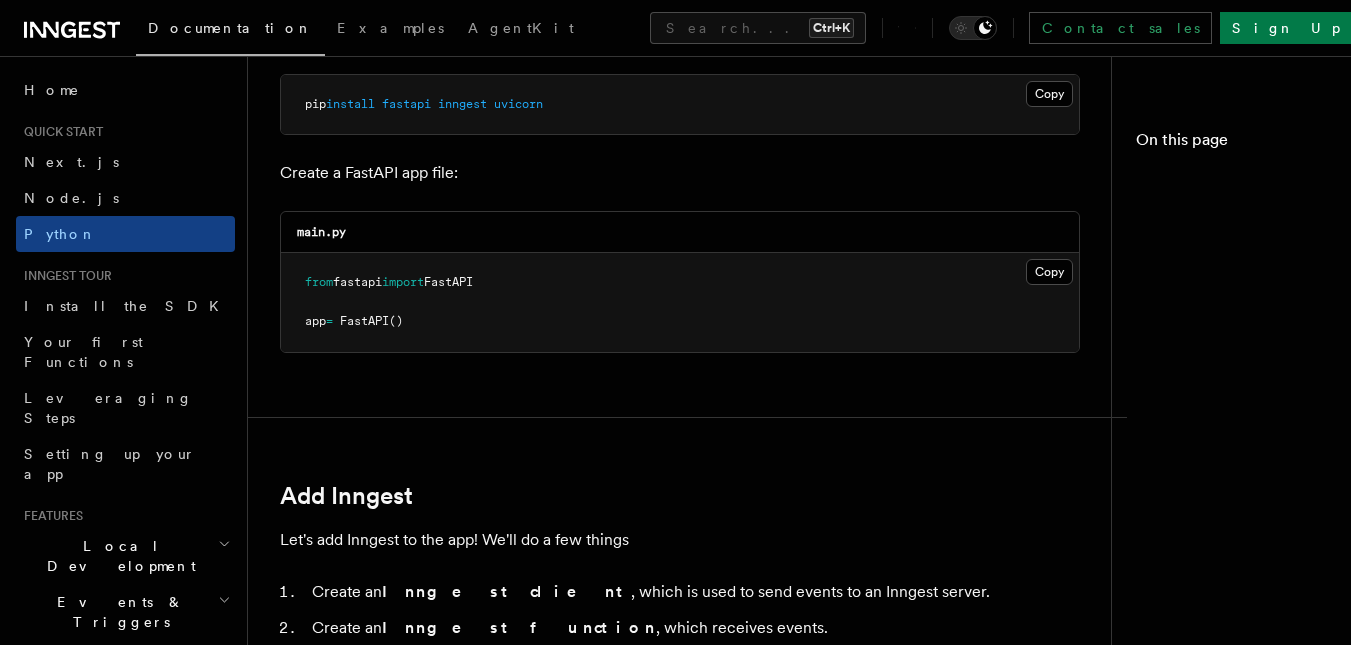 scroll, scrollTop: 0, scrollLeft: 0, axis: both 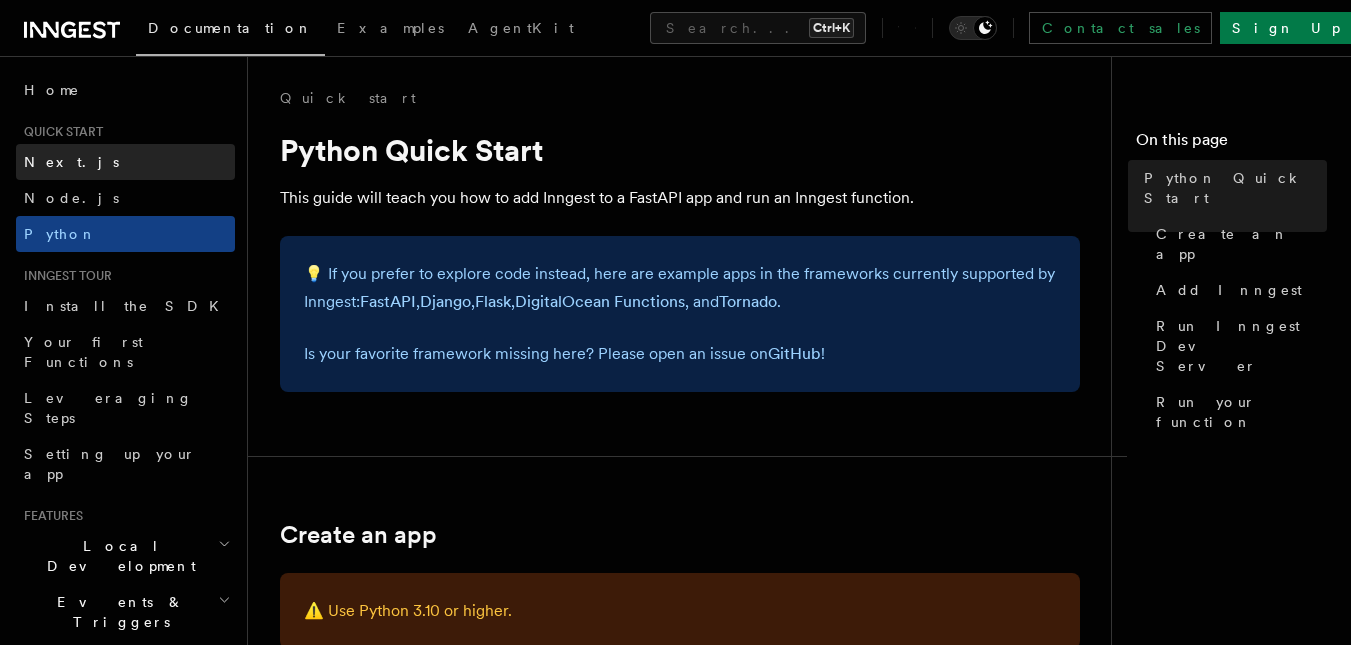 click on "Next.js" at bounding box center (71, 162) 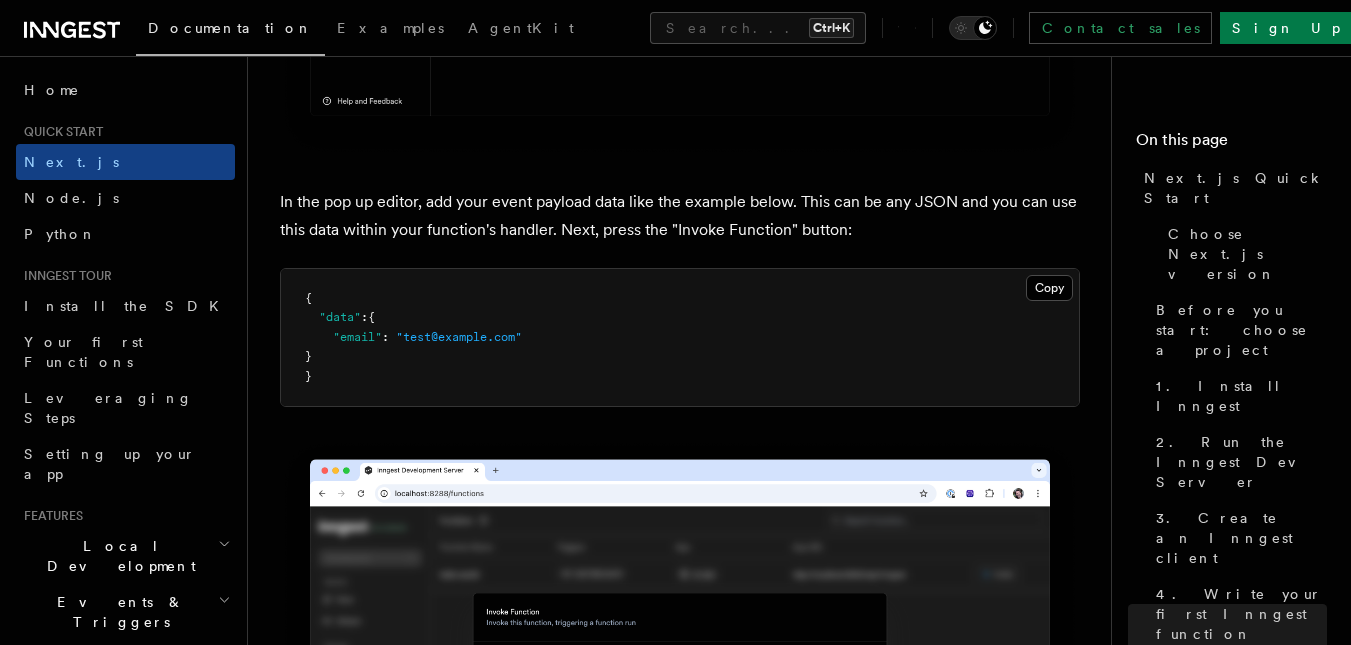 scroll, scrollTop: 6102, scrollLeft: 0, axis: vertical 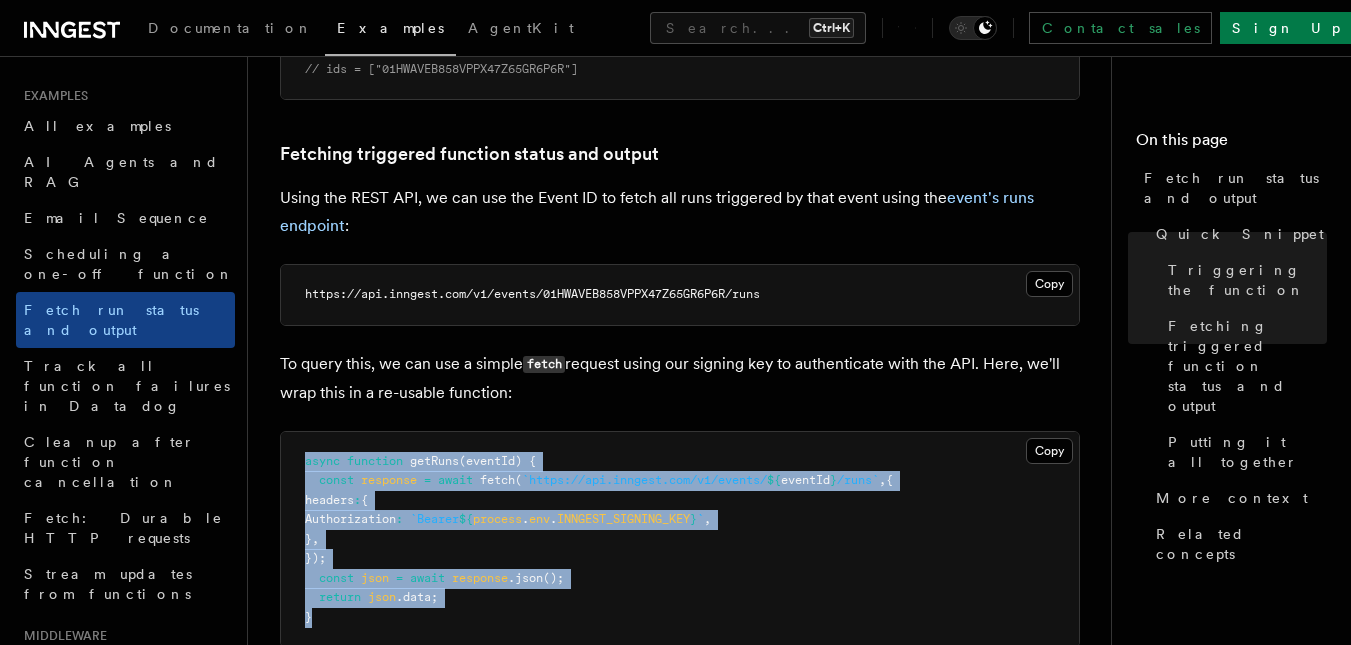 drag, startPoint x: 332, startPoint y: 622, endPoint x: 304, endPoint y: 467, distance: 157.50873 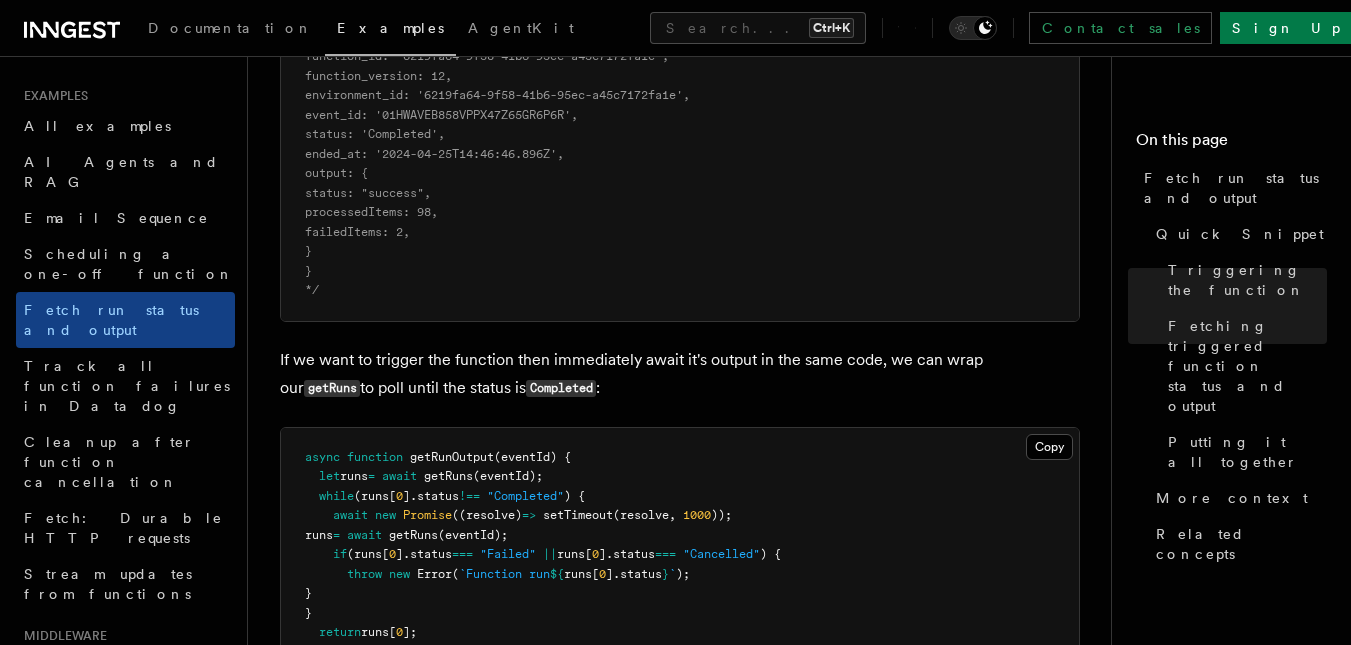 scroll, scrollTop: 1959, scrollLeft: 0, axis: vertical 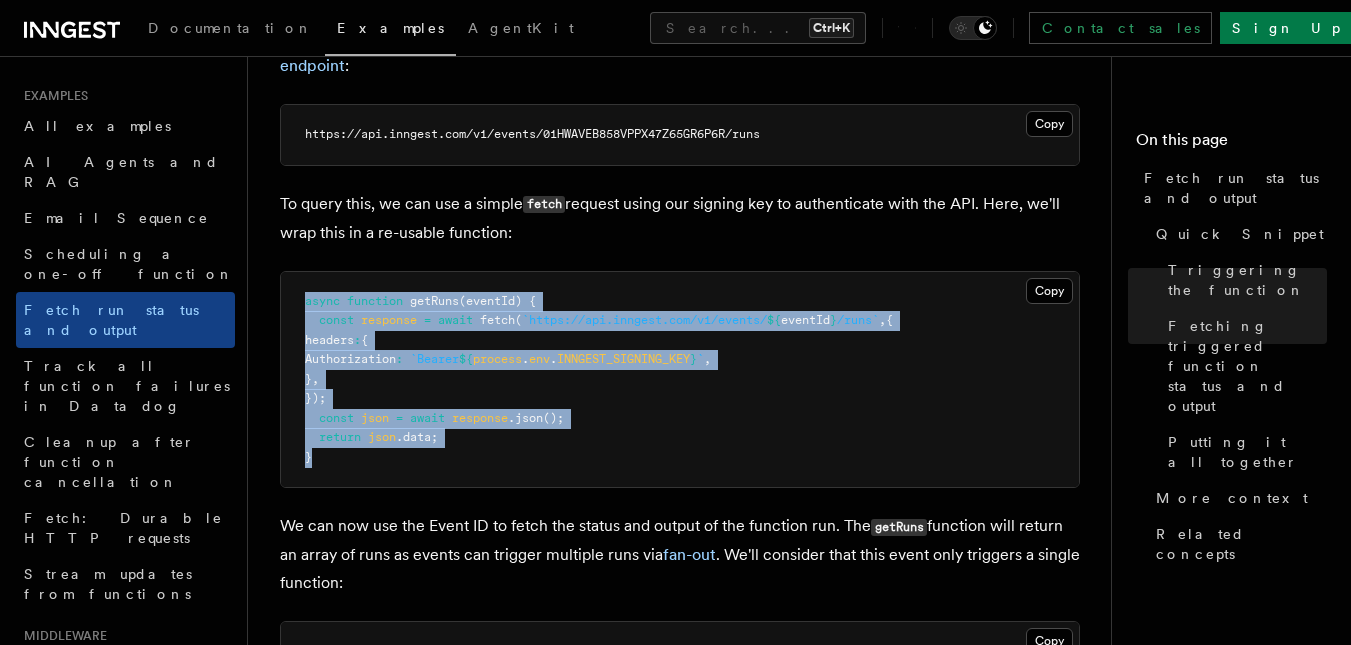 click on "async   function   getRuns (eventId) {
const   response   =   await   fetch ( `https://api.inngest.com/v1/events/ ${ eventId } /runs` ,  {
headers :  {
Authorization :   `Bearer  ${ process . env . INNGEST_SIGNING_KEY } ` ,
} ,
});
const   json   =   await   response .json ();
return   json .data;
}" at bounding box center [680, 380] 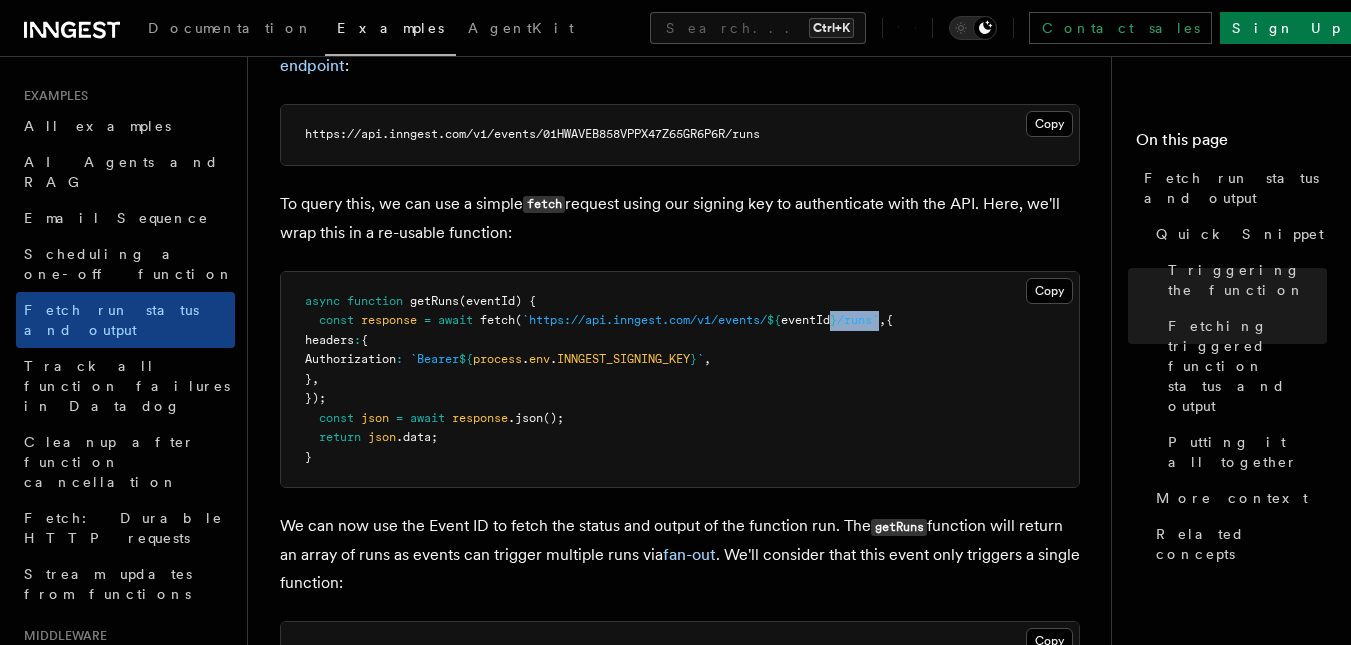 drag, startPoint x: 895, startPoint y: 322, endPoint x: 844, endPoint y: 319, distance: 51.088158 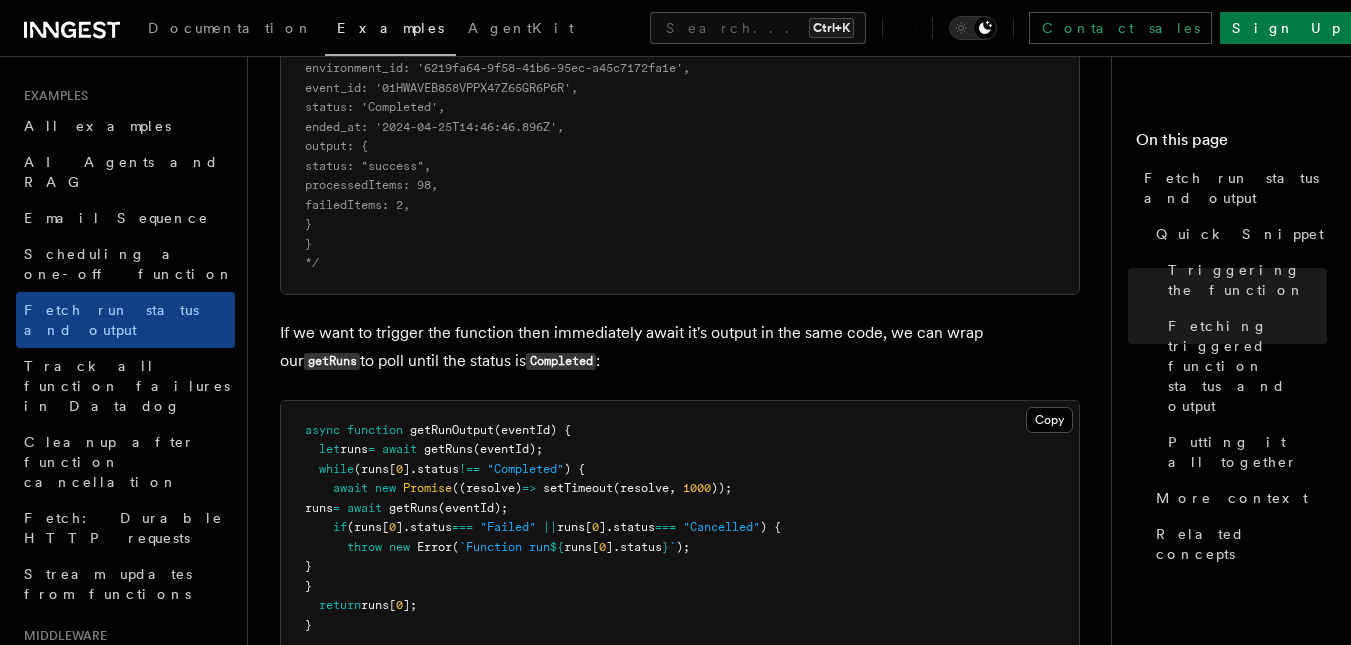 scroll, scrollTop: 1986, scrollLeft: 0, axis: vertical 